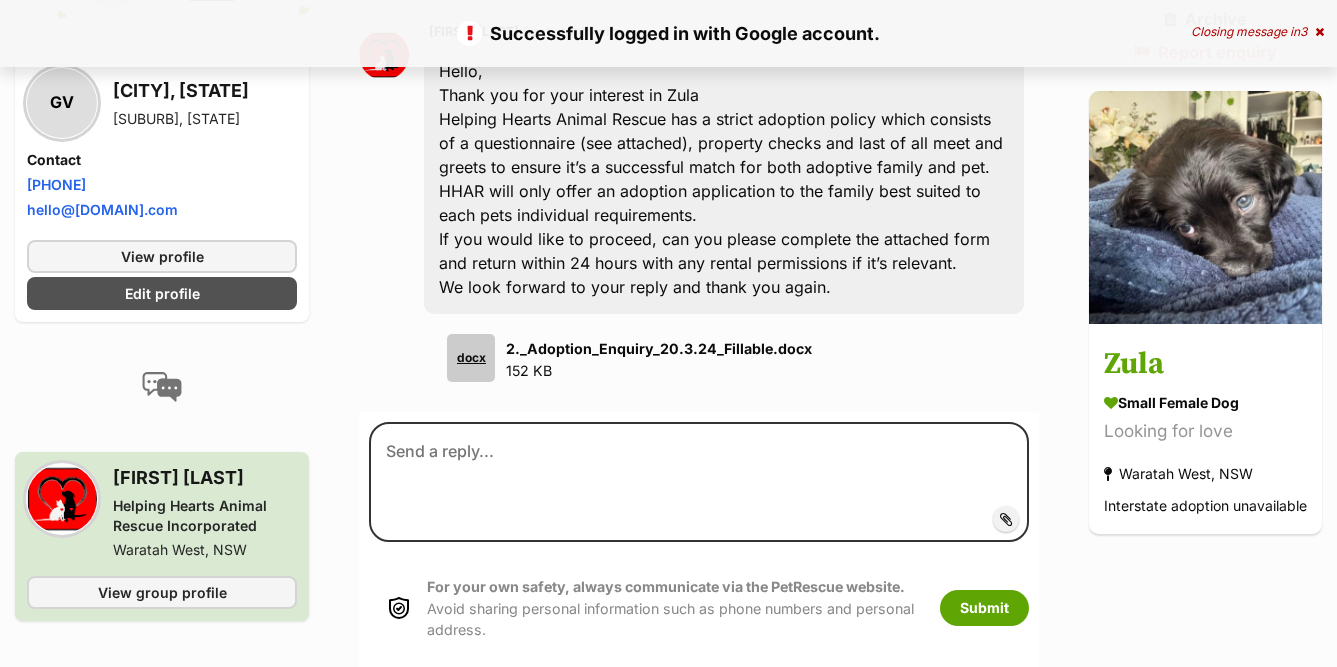 scroll, scrollTop: 1637, scrollLeft: 0, axis: vertical 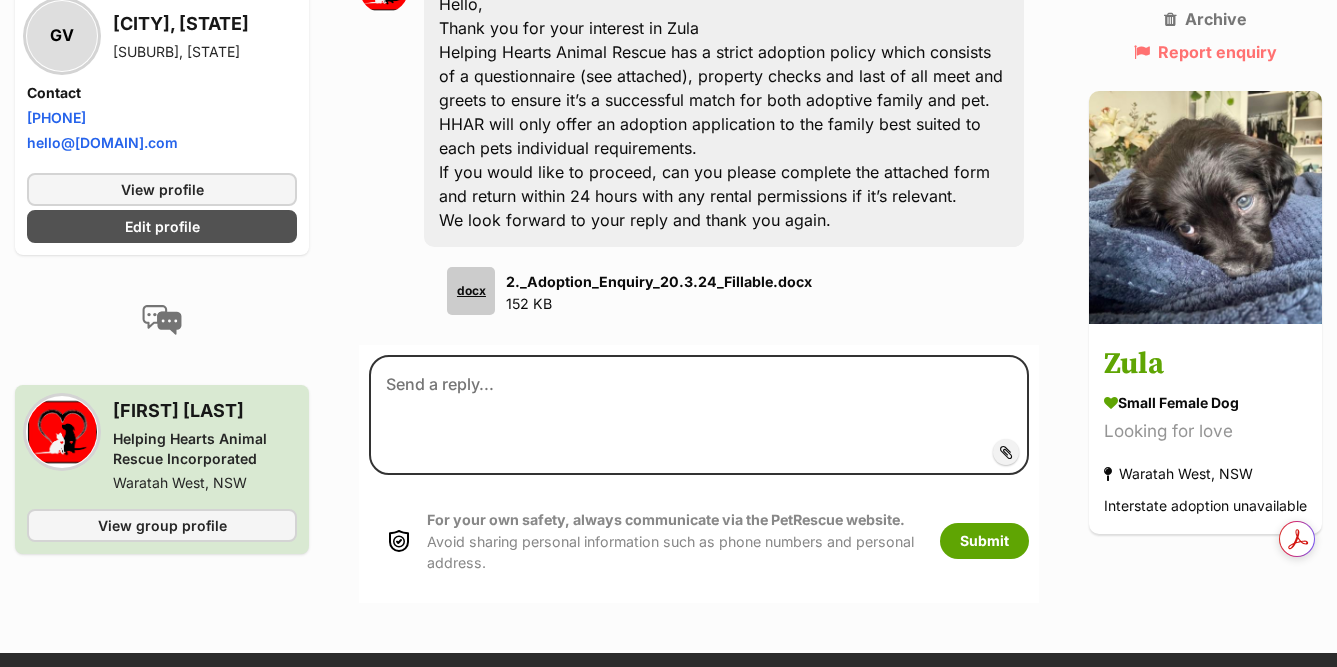 click on "Add attachment" at bounding box center [1074, 452] 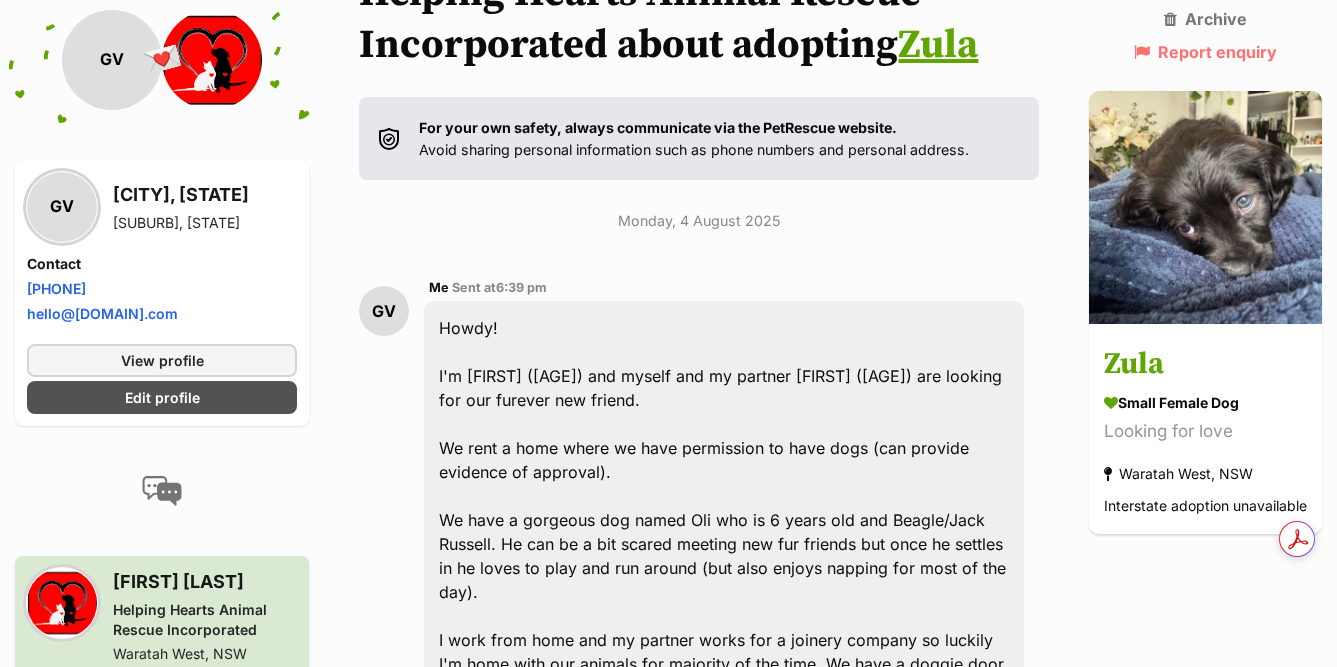 scroll, scrollTop: 246, scrollLeft: 0, axis: vertical 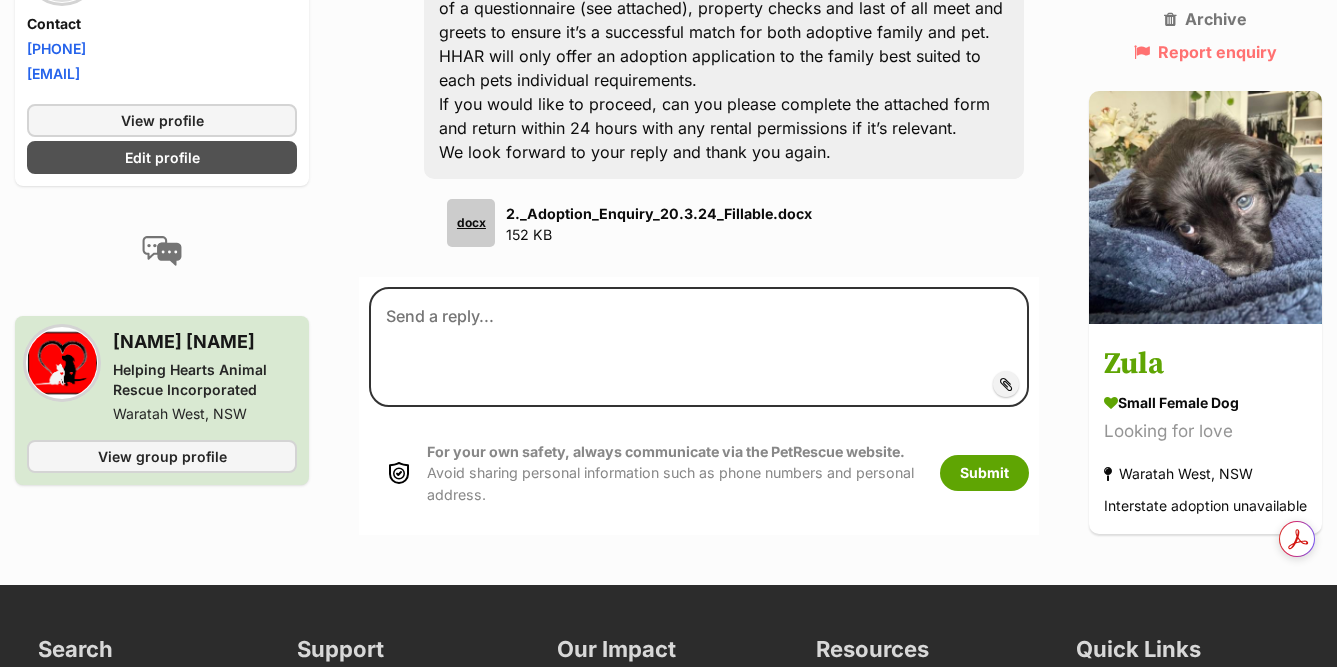 click on "Add attachment" at bounding box center (1074, 384) 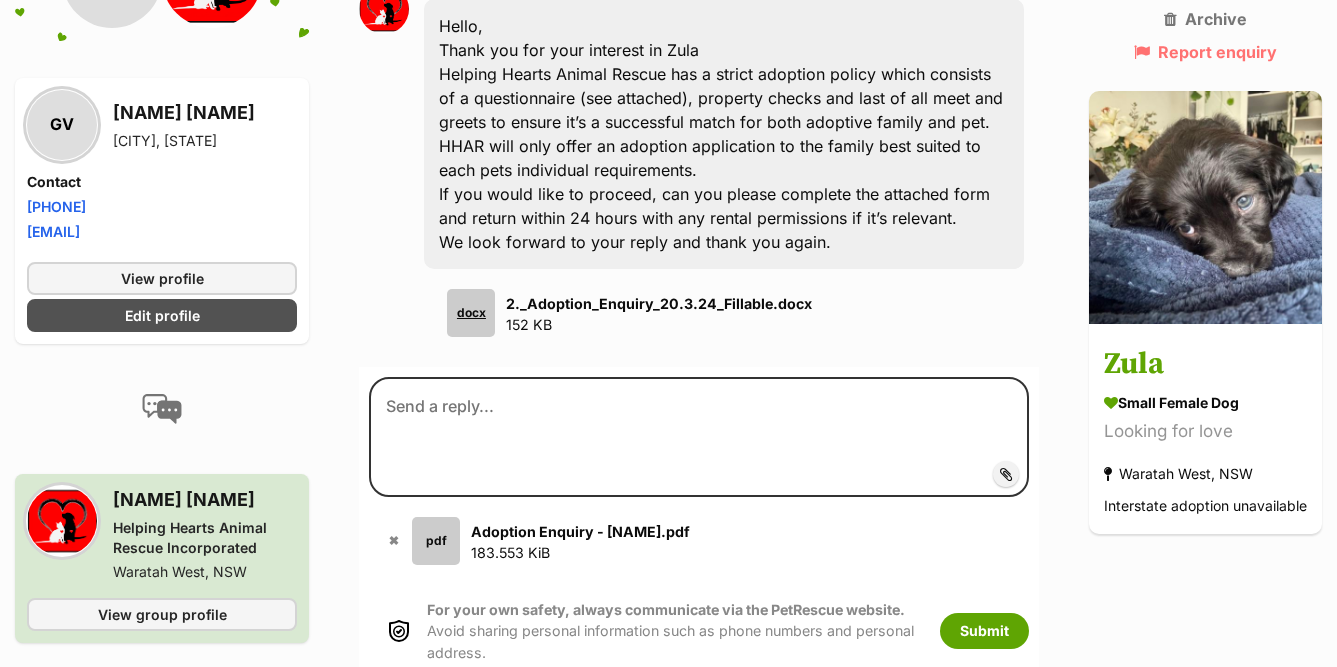 scroll, scrollTop: 2587, scrollLeft: 0, axis: vertical 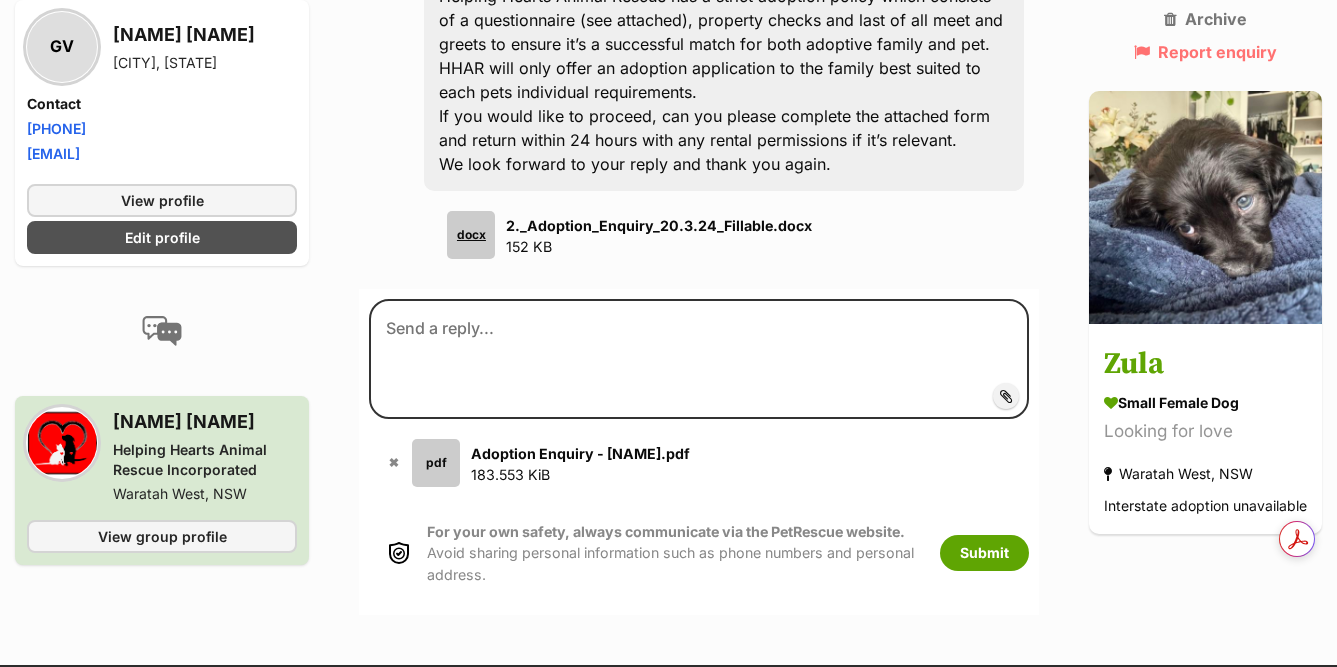 click on "Add attachment" at bounding box center (1074, 396) 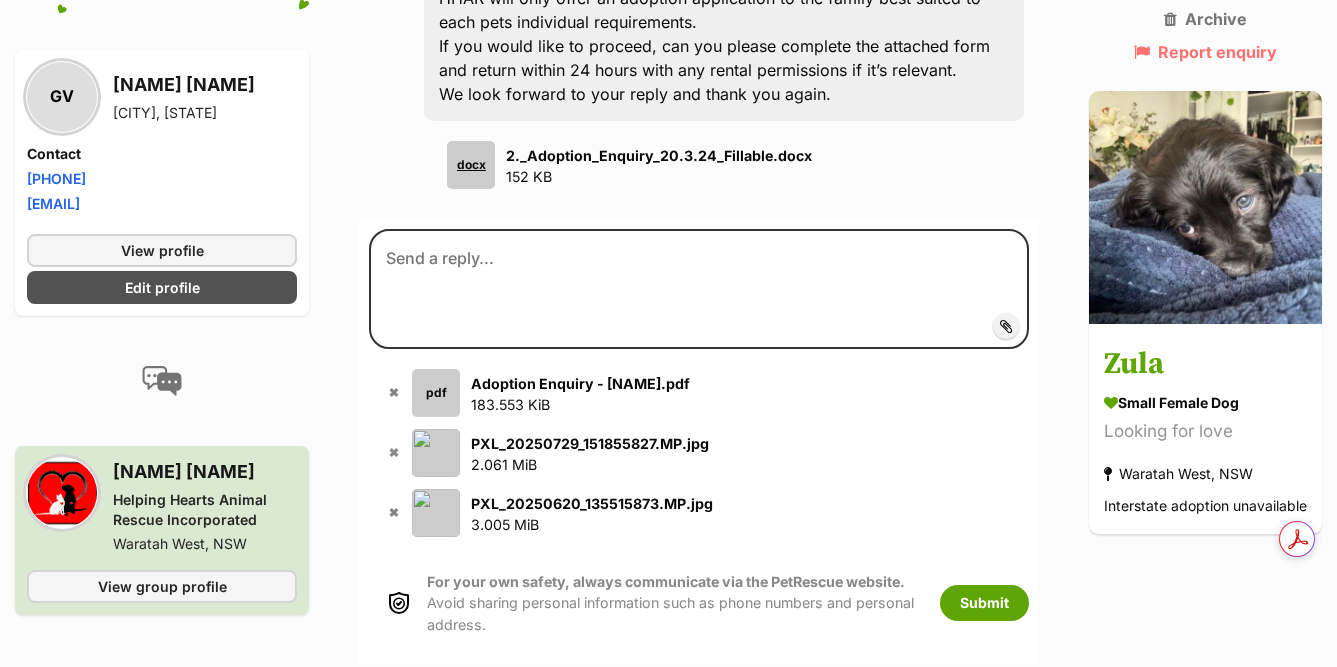 scroll, scrollTop: 2666, scrollLeft: 0, axis: vertical 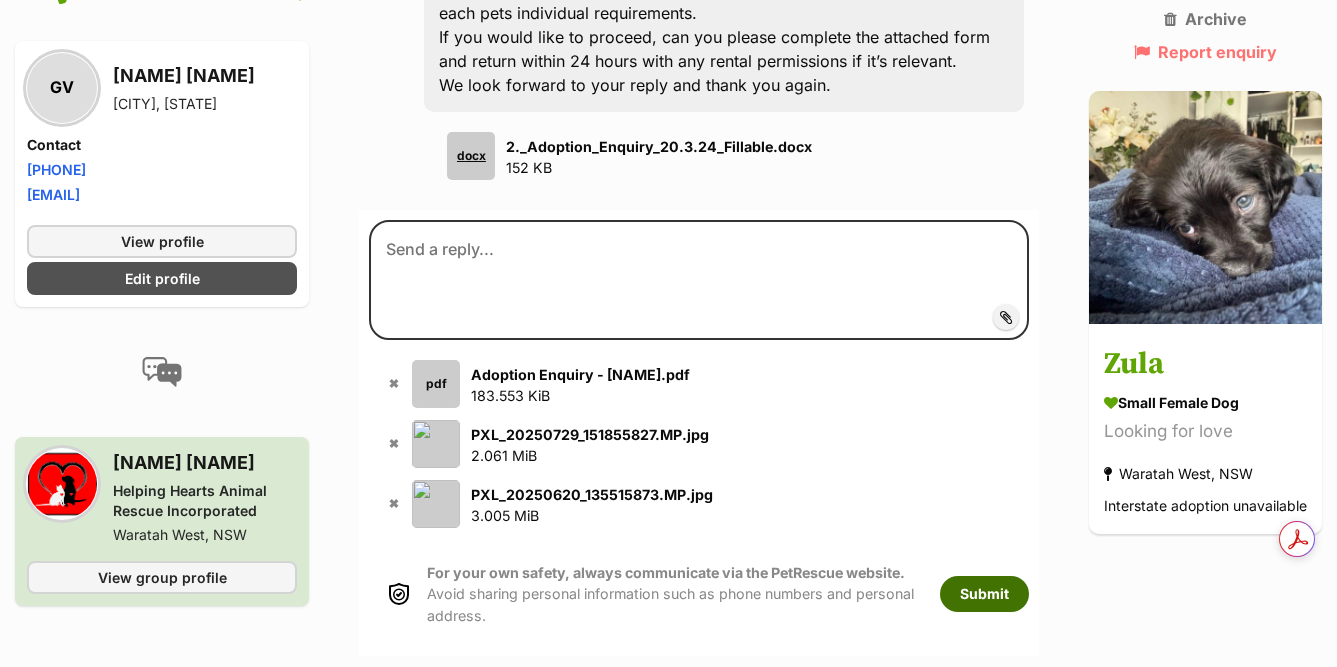 click on "Submit" at bounding box center (984, 594) 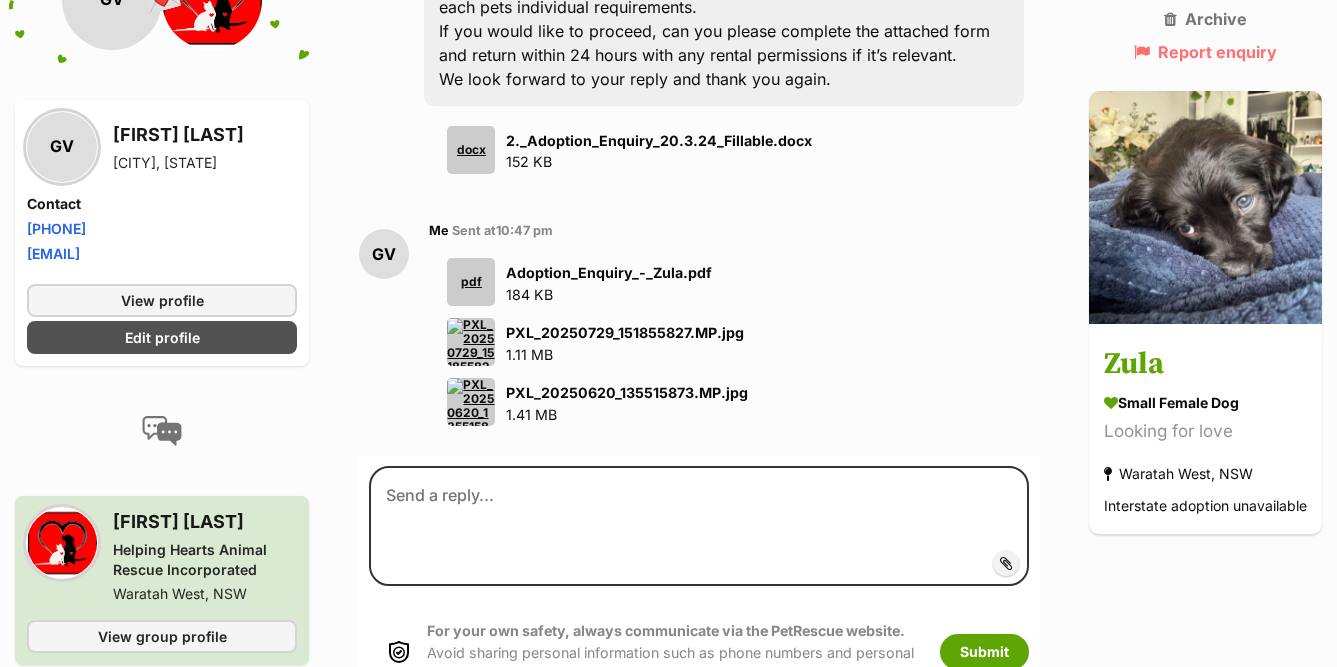 scroll, scrollTop: 2661, scrollLeft: 0, axis: vertical 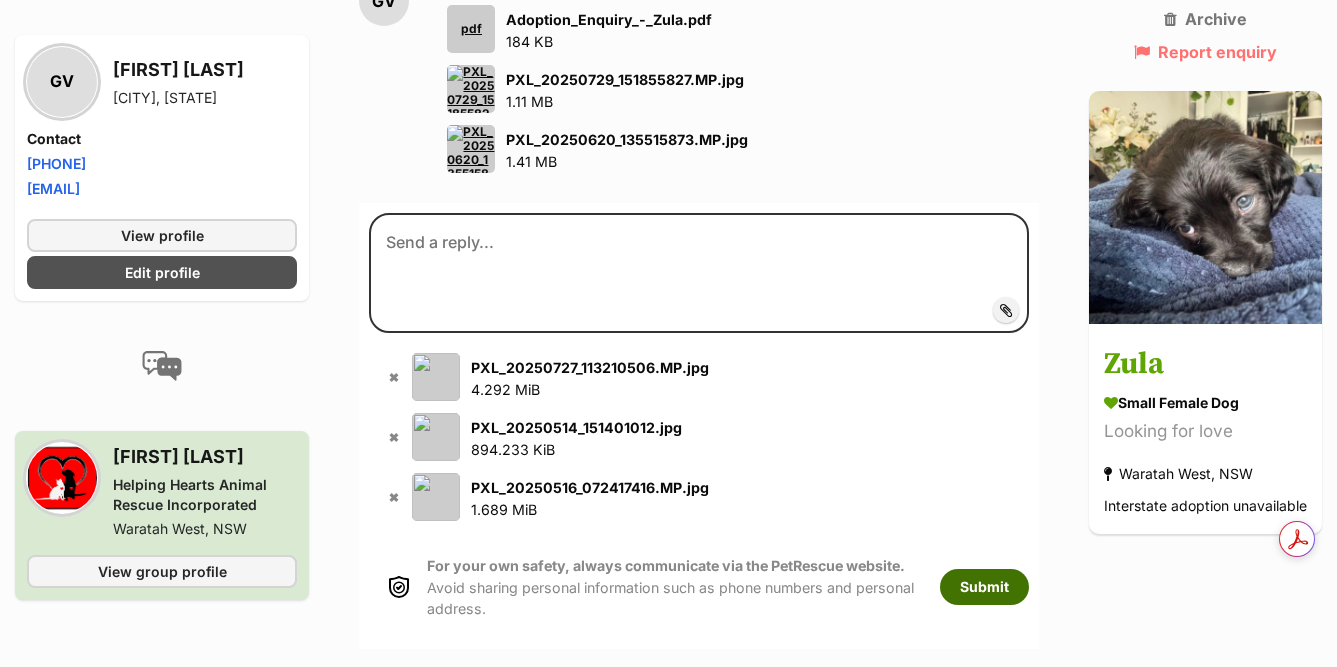 click on "Submit" at bounding box center (984, 587) 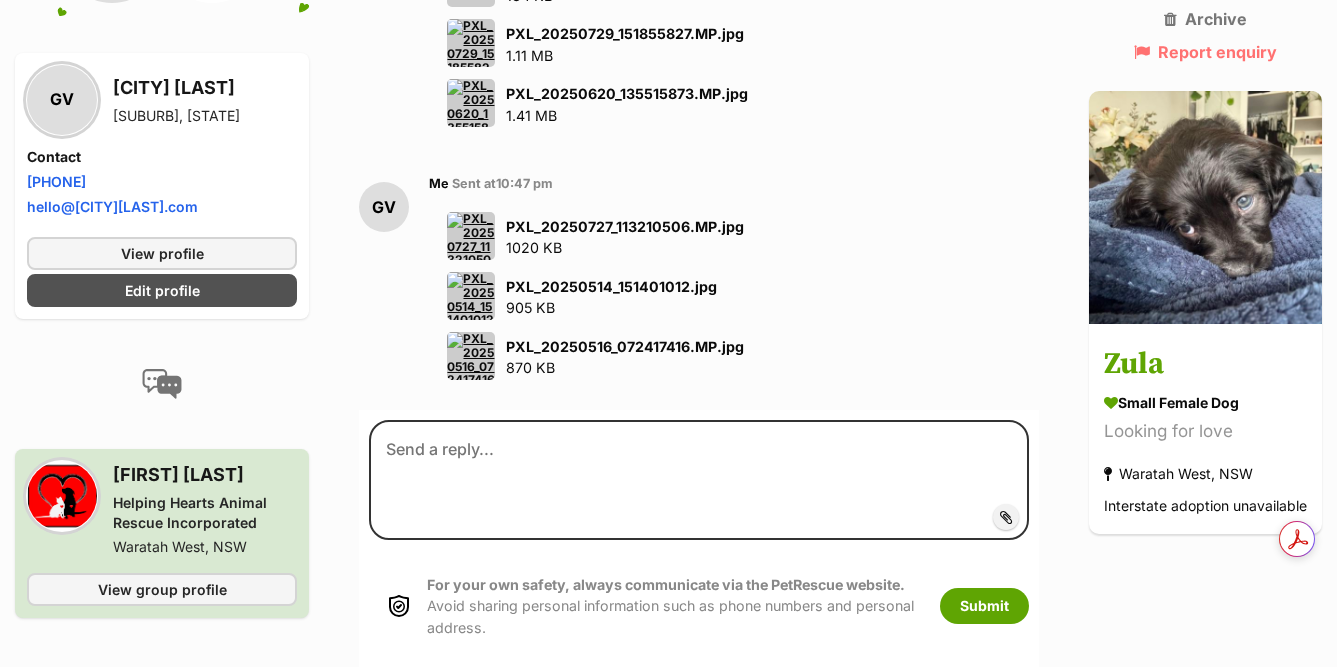 scroll, scrollTop: 0, scrollLeft: 0, axis: both 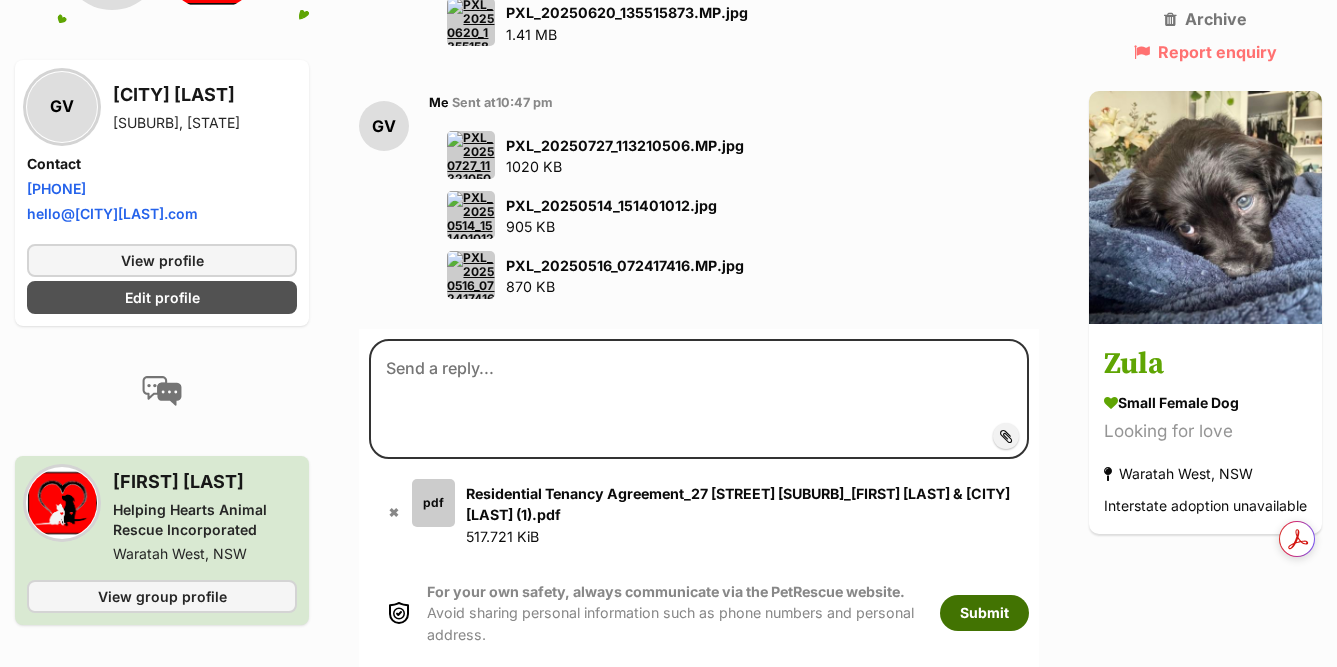 click on "Submit" at bounding box center (984, 613) 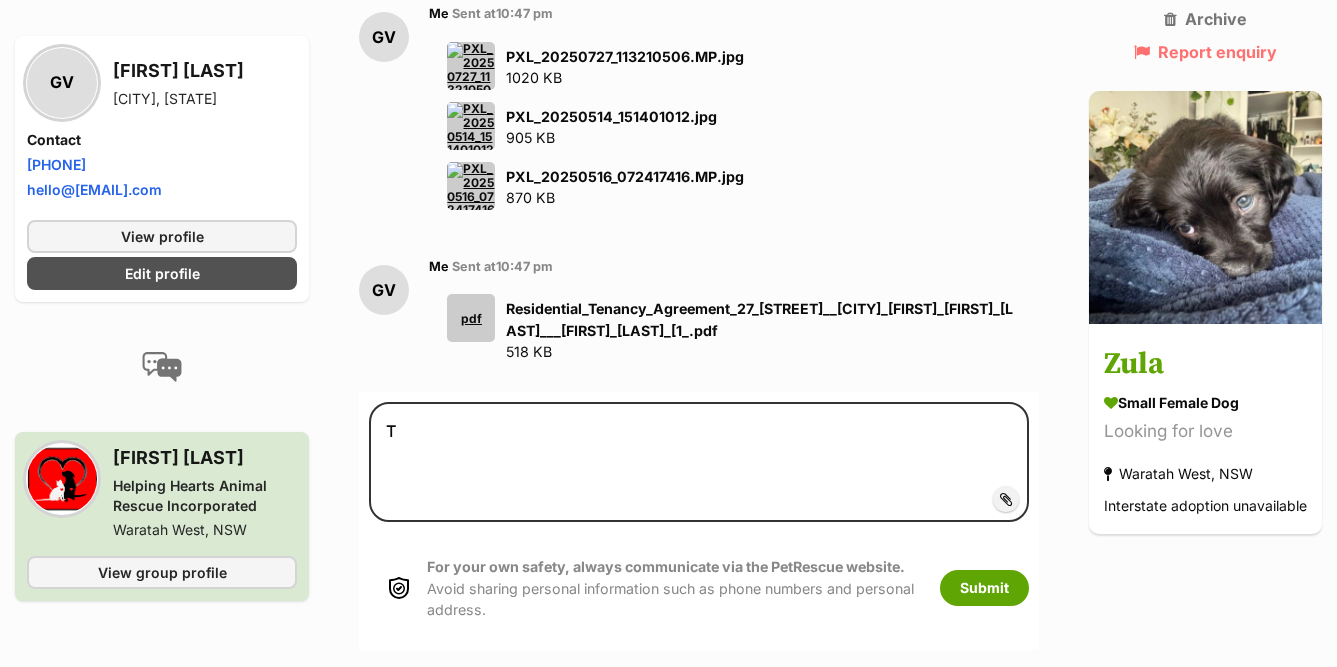 scroll, scrollTop: 3141, scrollLeft: 0, axis: vertical 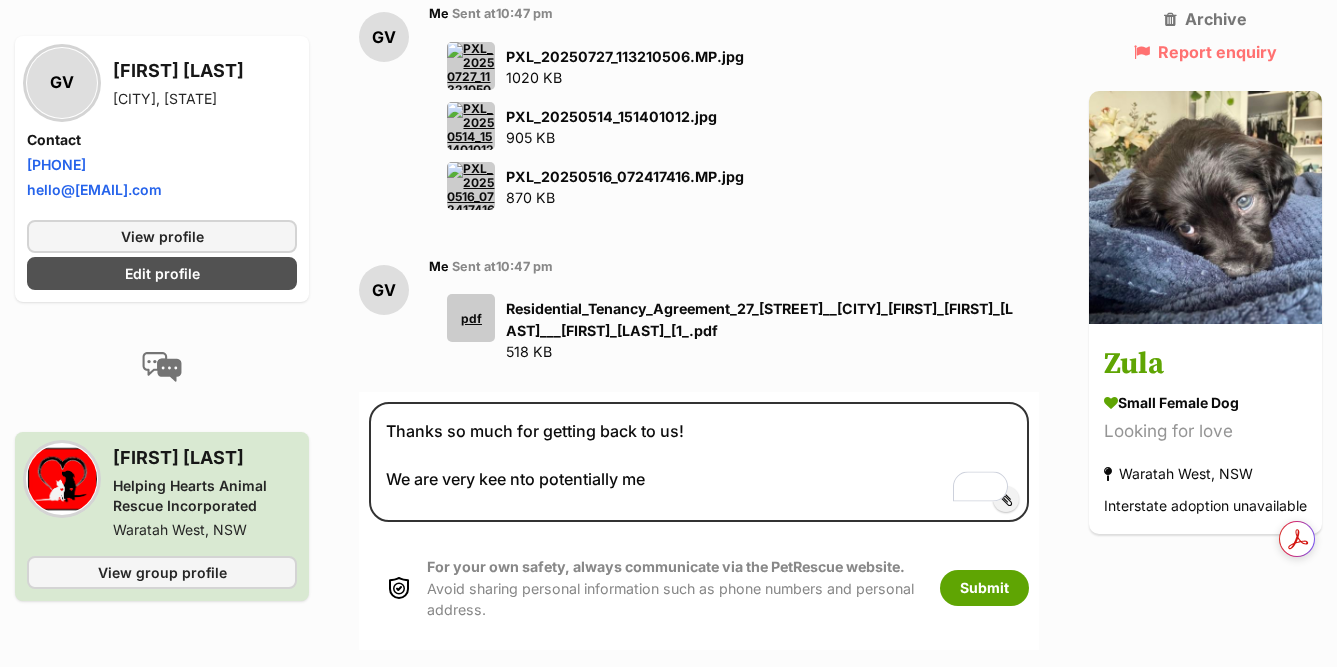 click on "Thanks so much for getting back to us!
We are very kee nto potentially me" at bounding box center [699, 462] 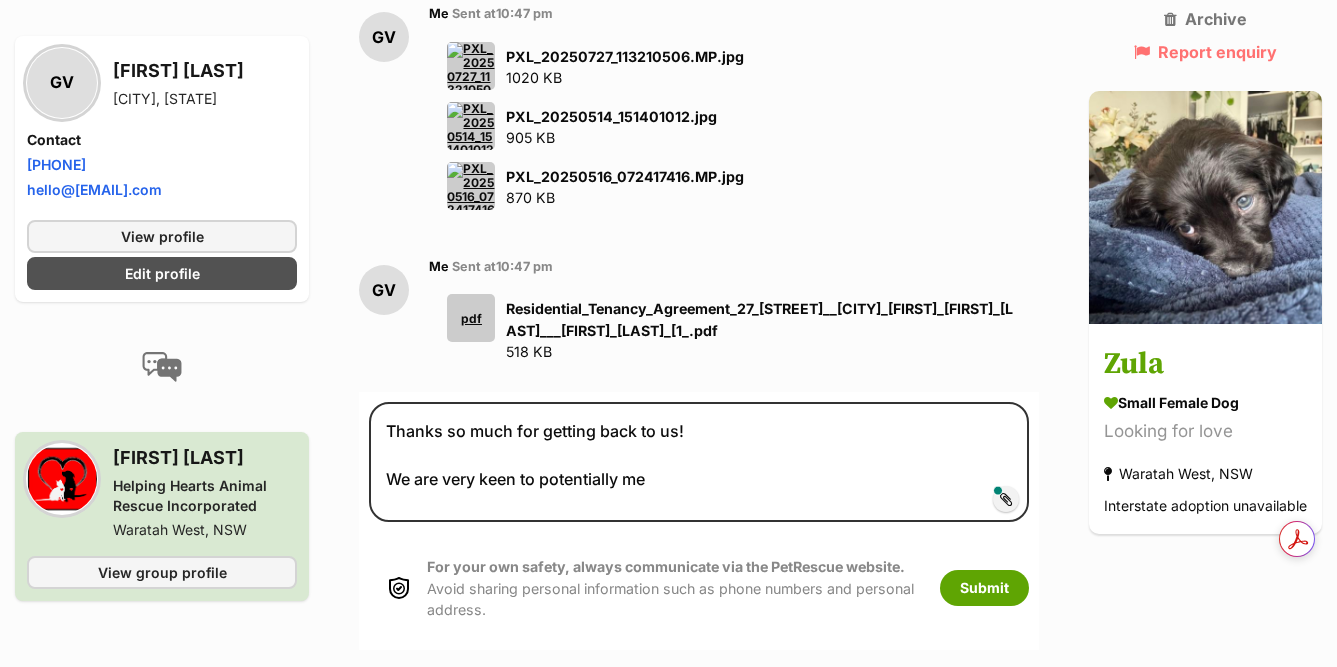 click on "Thanks so much for getting back to us!
We are very keen to potentially me" at bounding box center (699, 462) 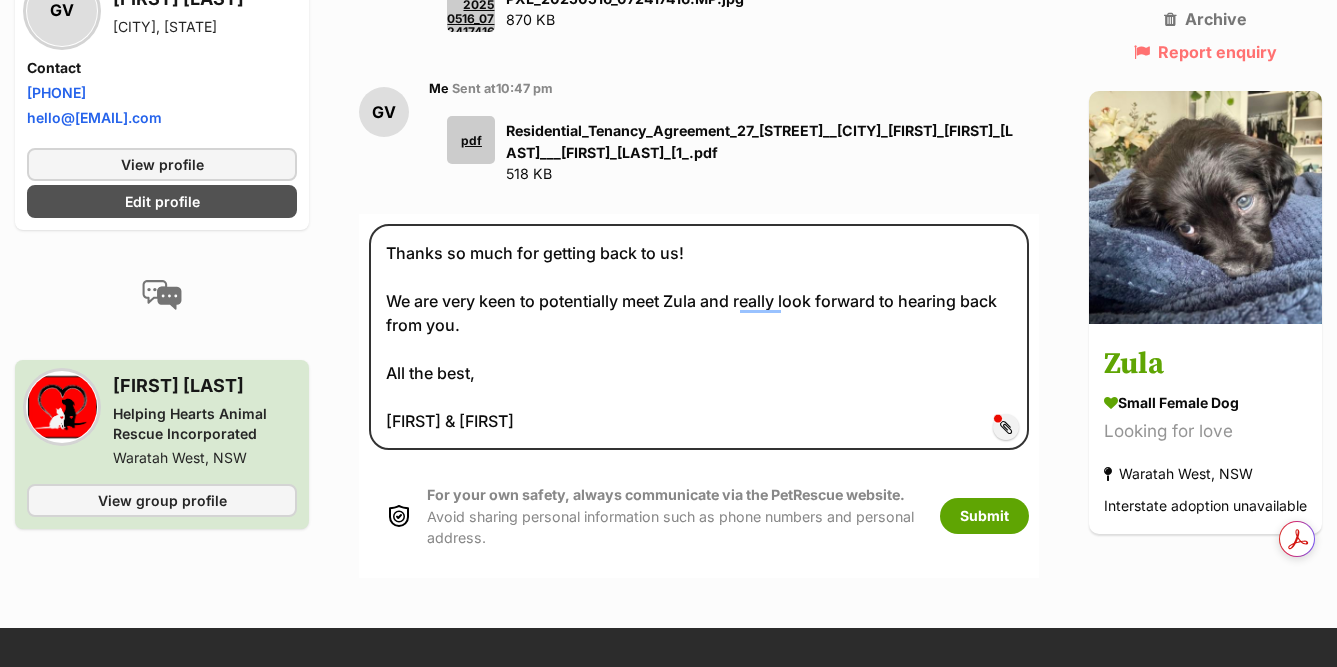 scroll, scrollTop: 3323, scrollLeft: 0, axis: vertical 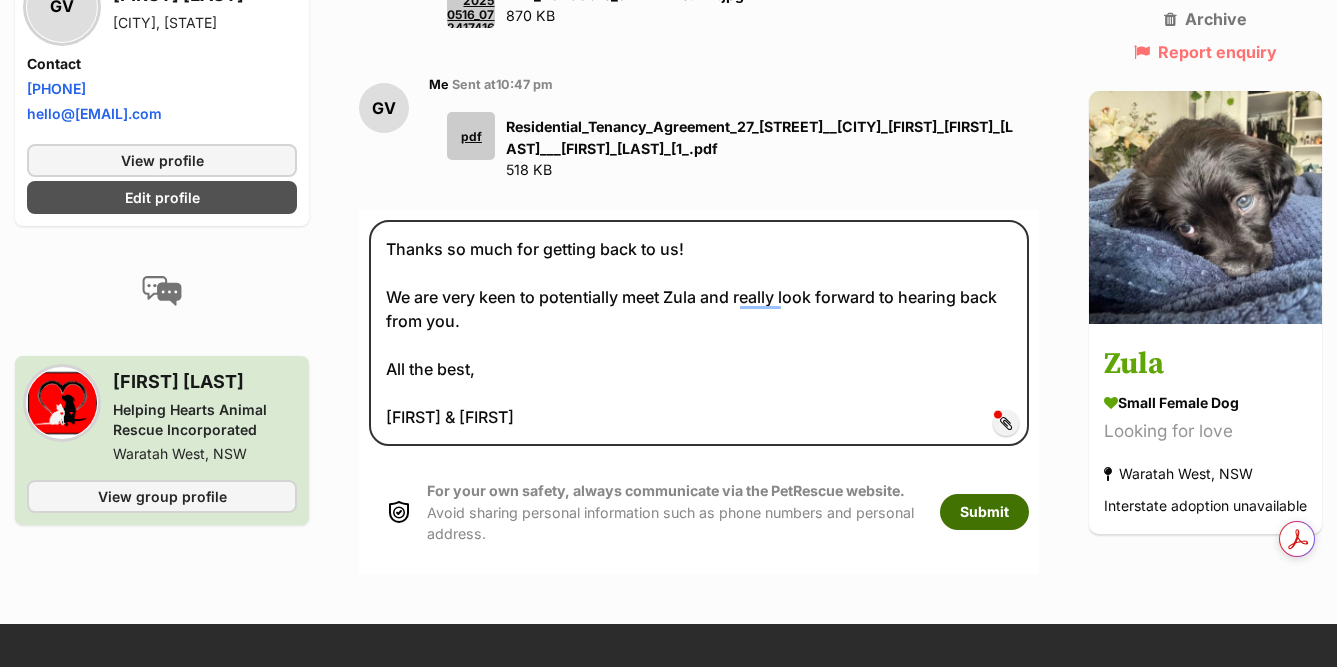 type on "Thanks so much for getting back to us!
We are very keen to potentially meet Zula and really look forward to hearing back from you.
All the best,
[FIRST] & [FIRST]" 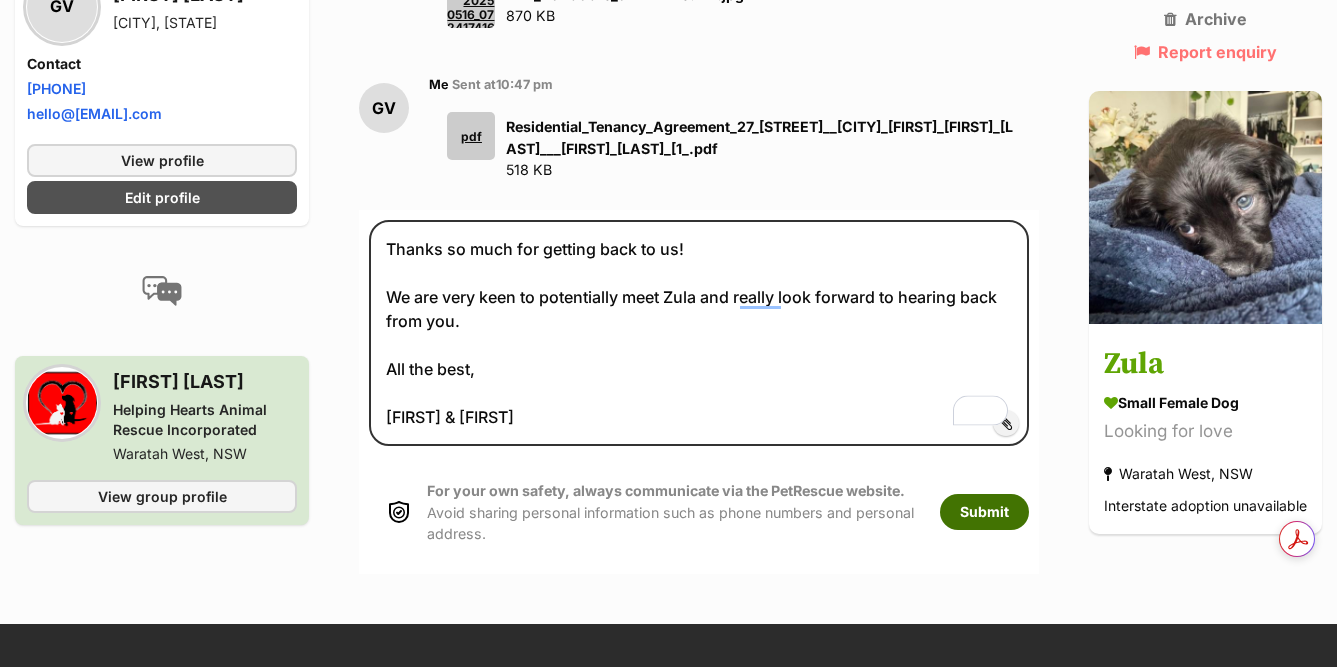 click on "Submit" at bounding box center [984, 512] 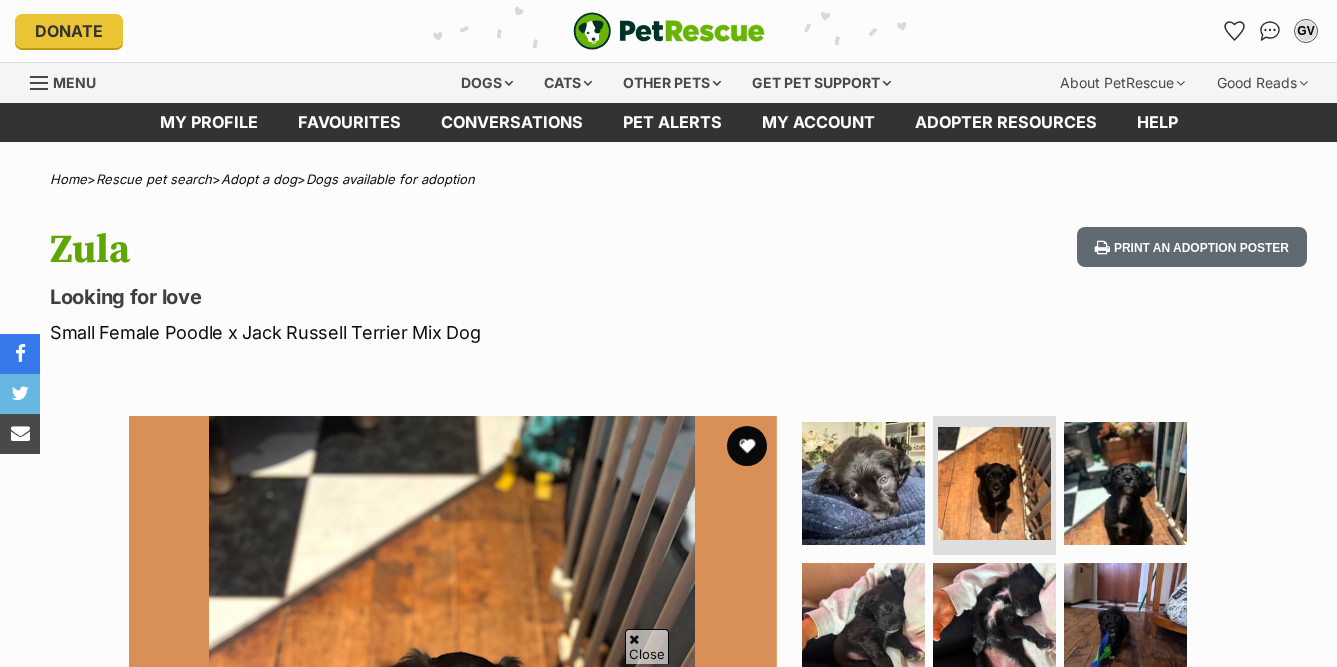 click at bounding box center (863, 483) 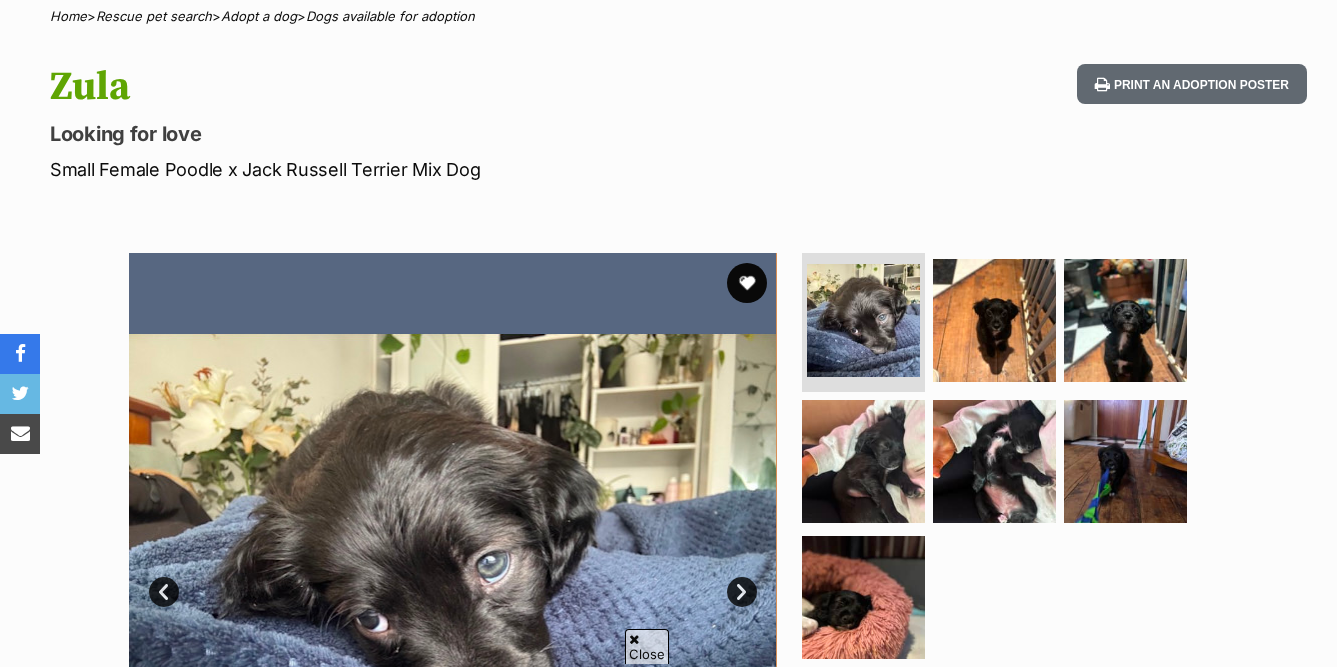 scroll, scrollTop: 163, scrollLeft: 0, axis: vertical 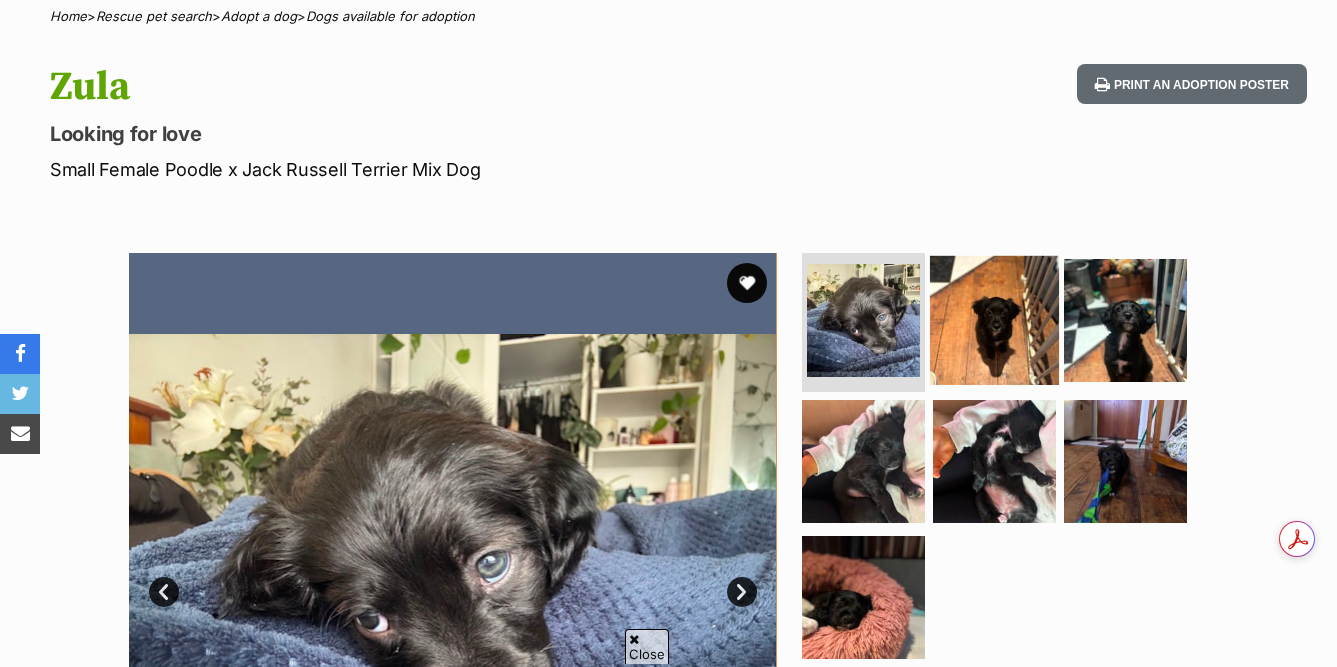 click at bounding box center (994, 319) 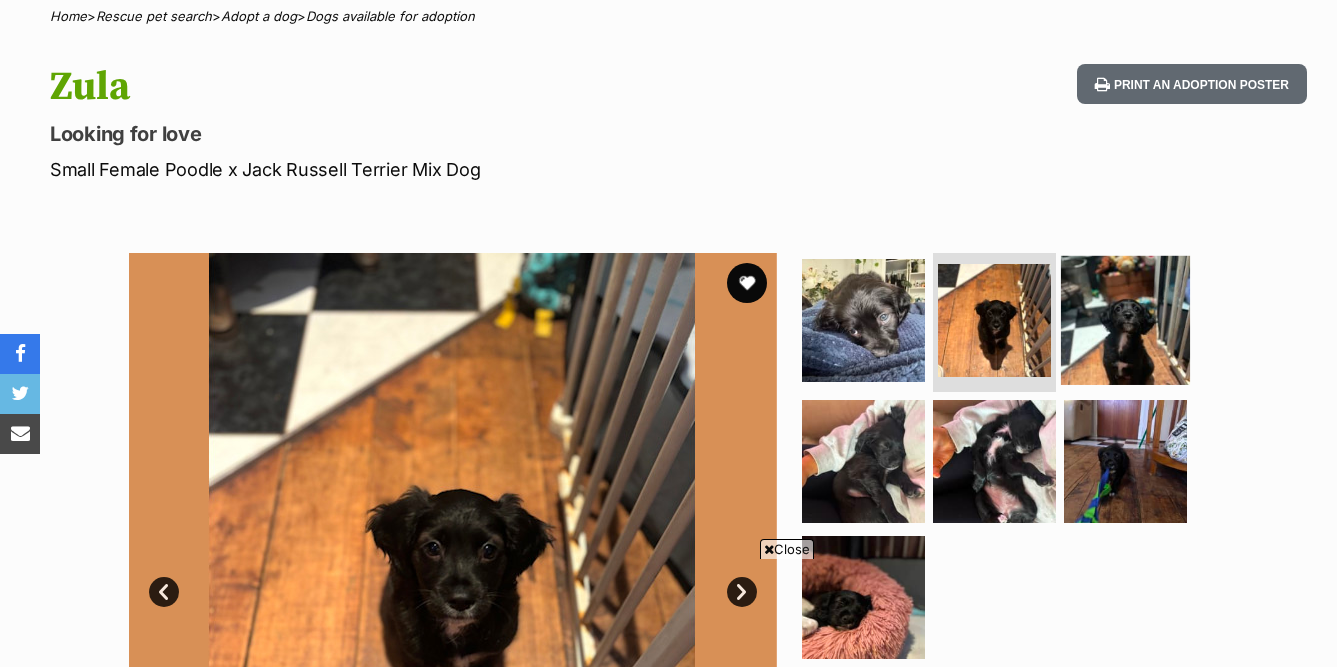 click at bounding box center [1125, 319] 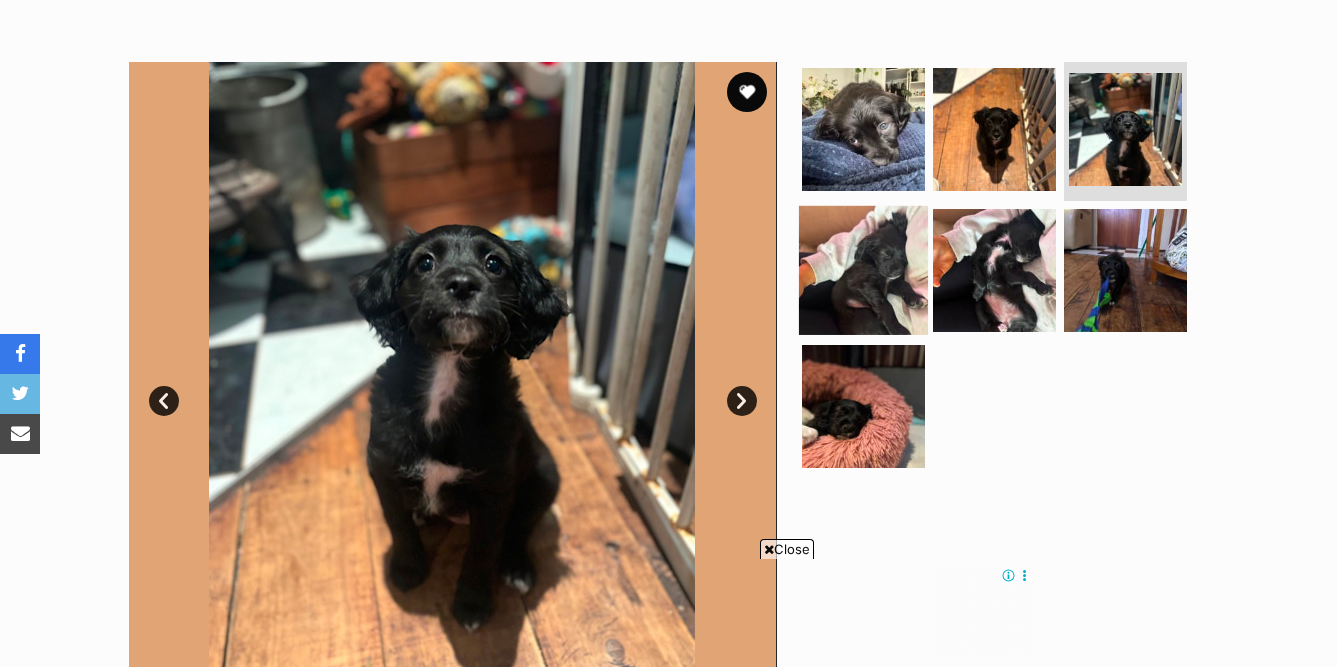 scroll, scrollTop: 0, scrollLeft: 0, axis: both 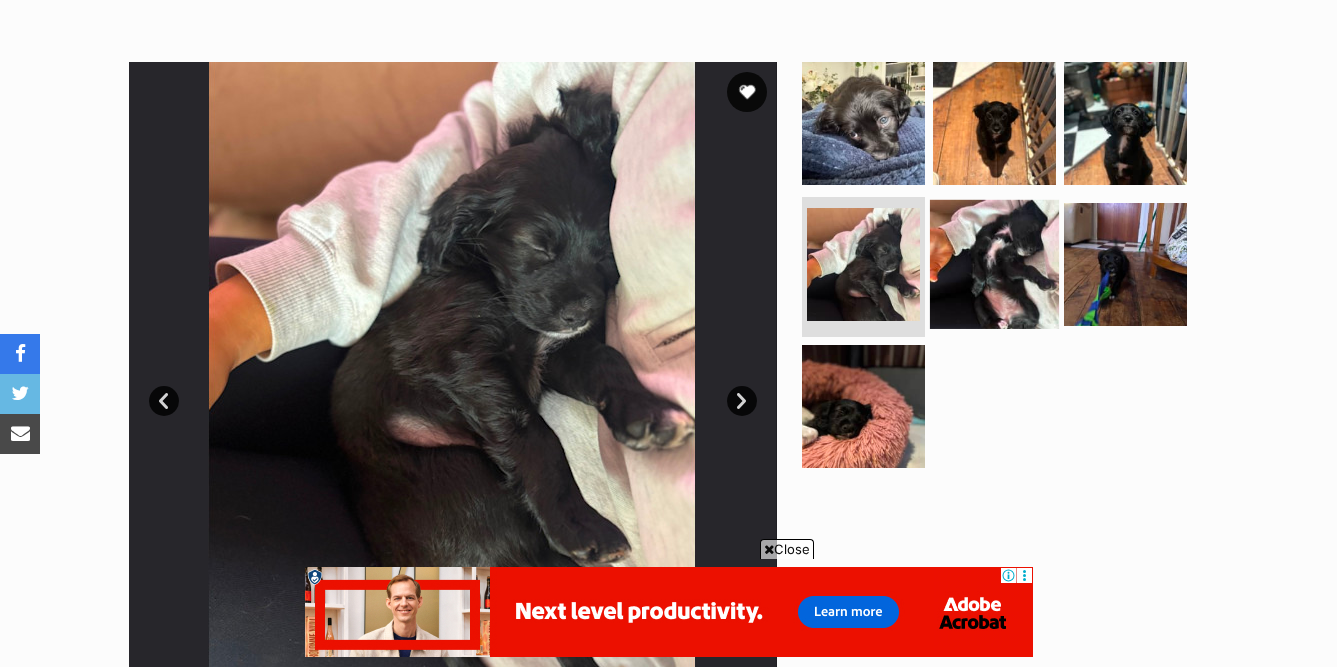 click at bounding box center (994, 264) 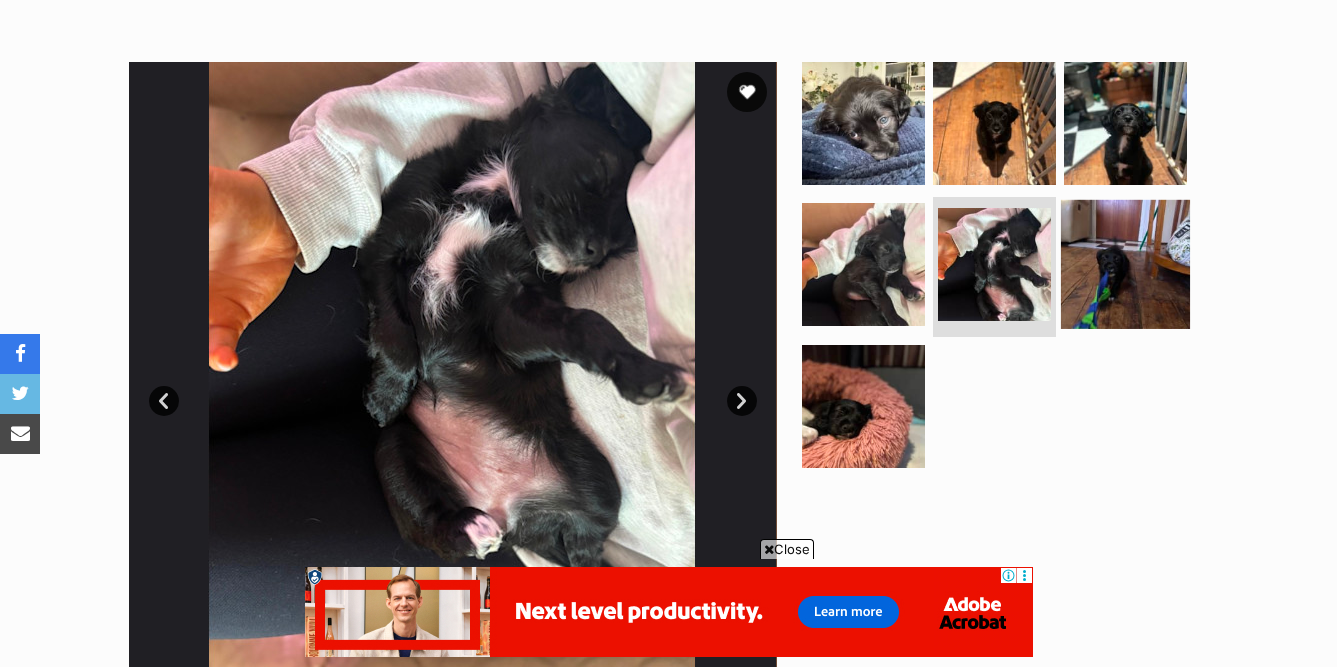 click at bounding box center (1125, 264) 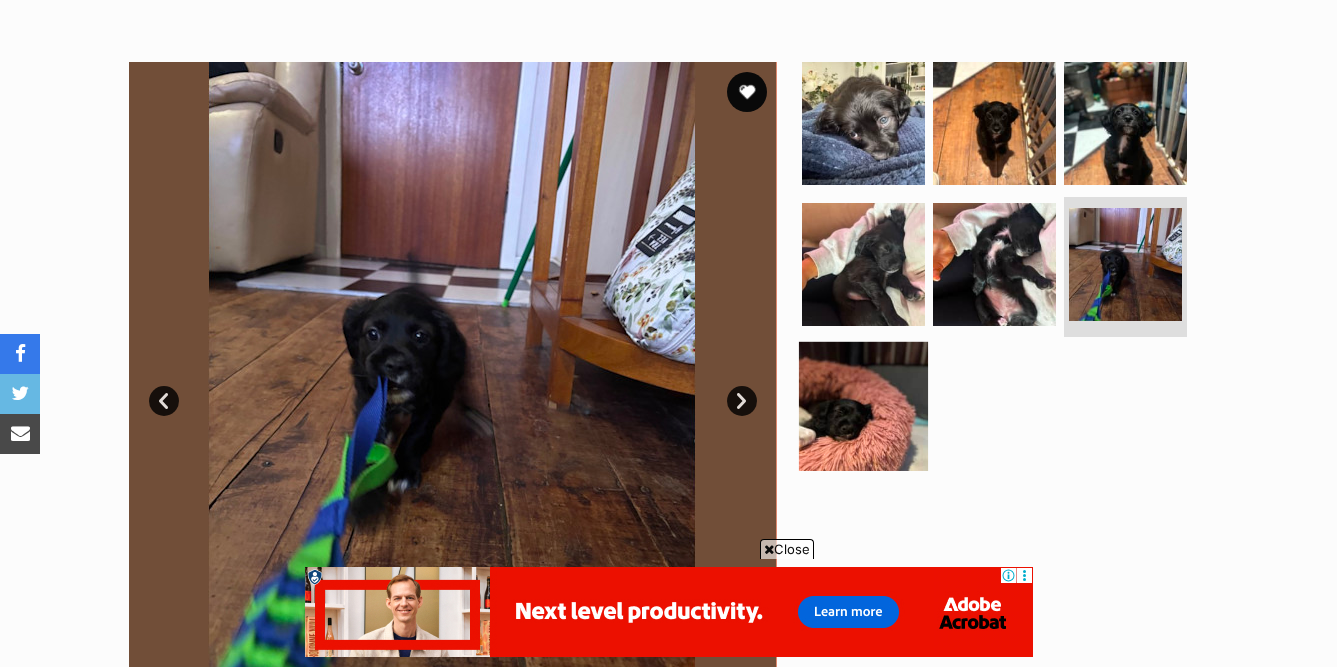 click at bounding box center [863, 406] 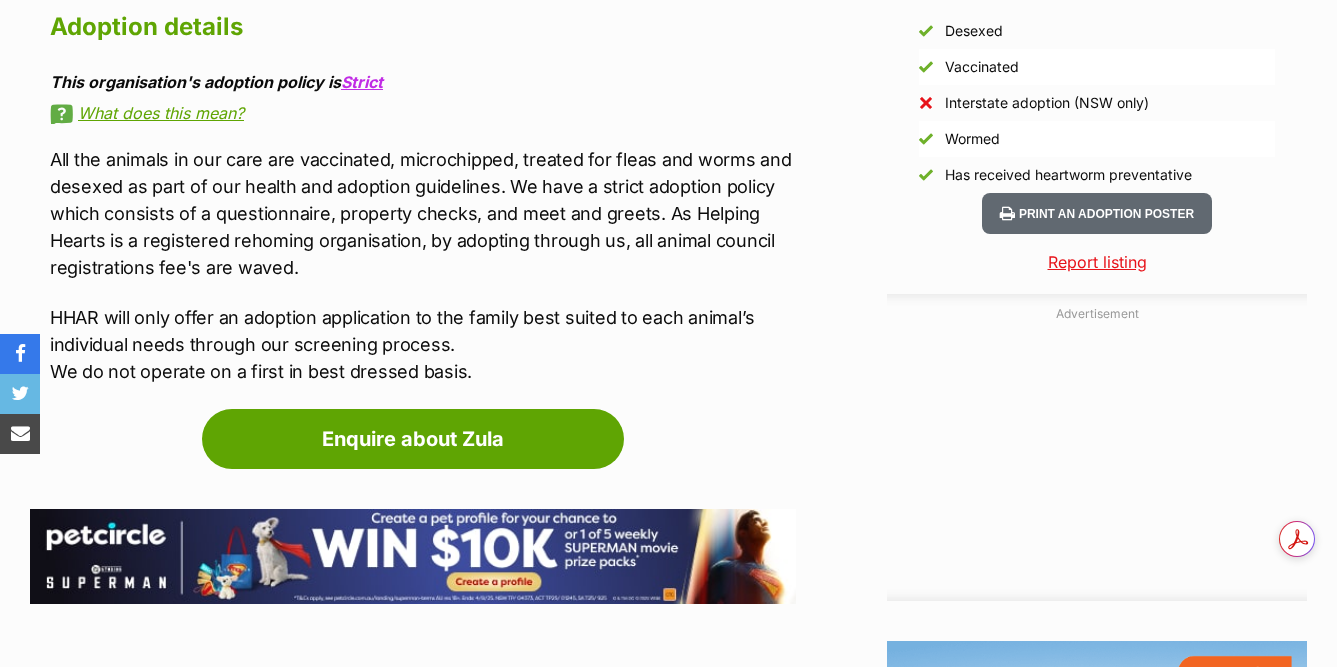 scroll, scrollTop: 0, scrollLeft: 0, axis: both 